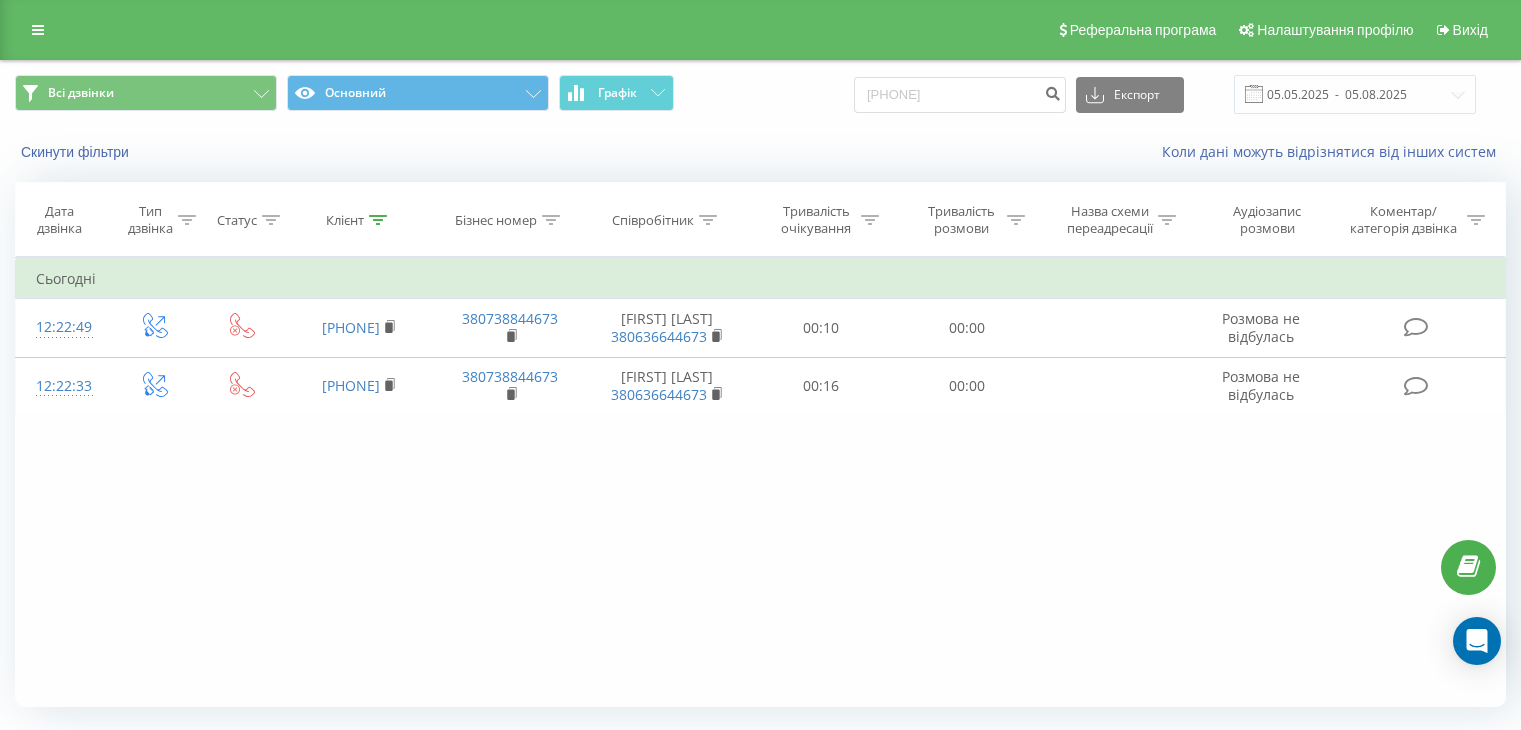 scroll, scrollTop: 0, scrollLeft: 0, axis: both 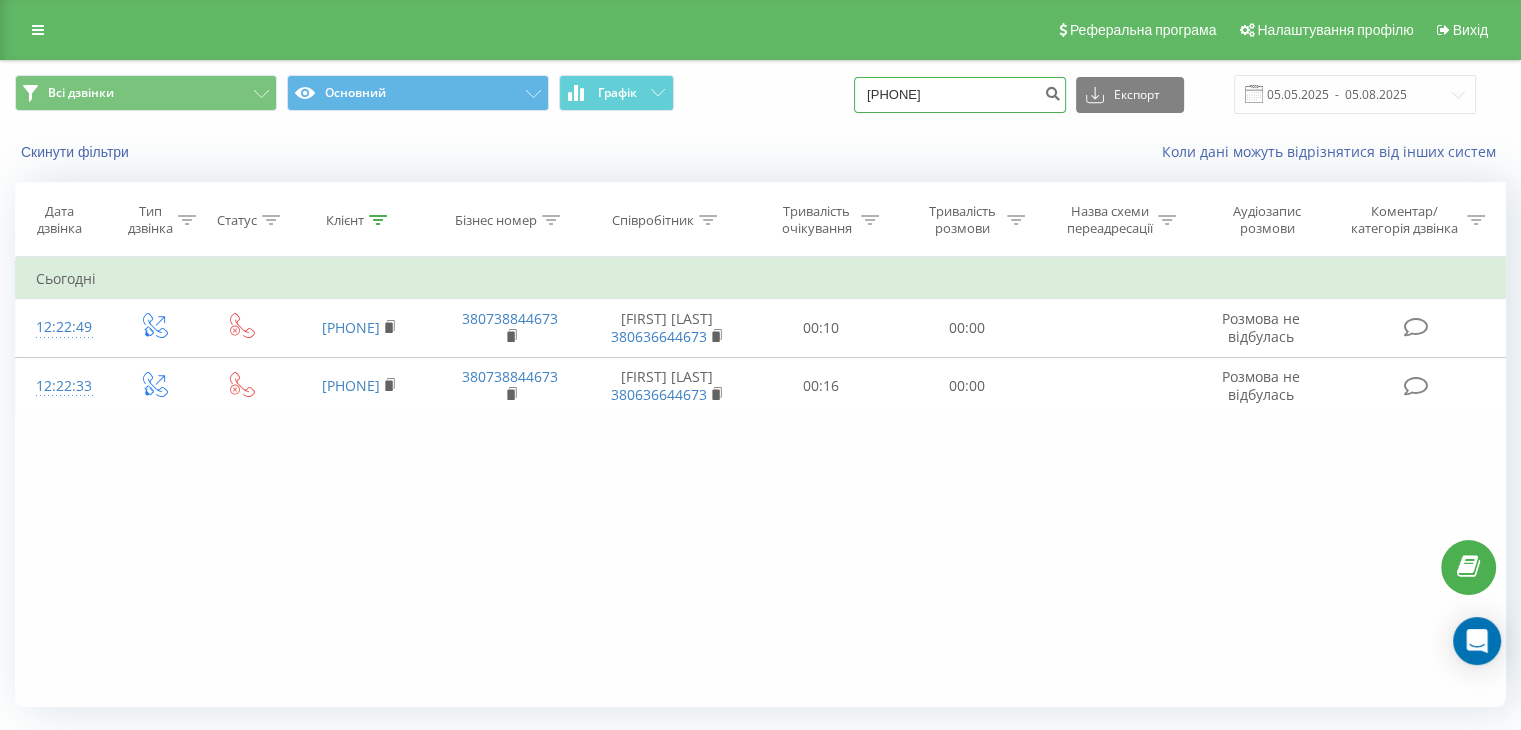 click on "[PHONE]" at bounding box center (960, 95) 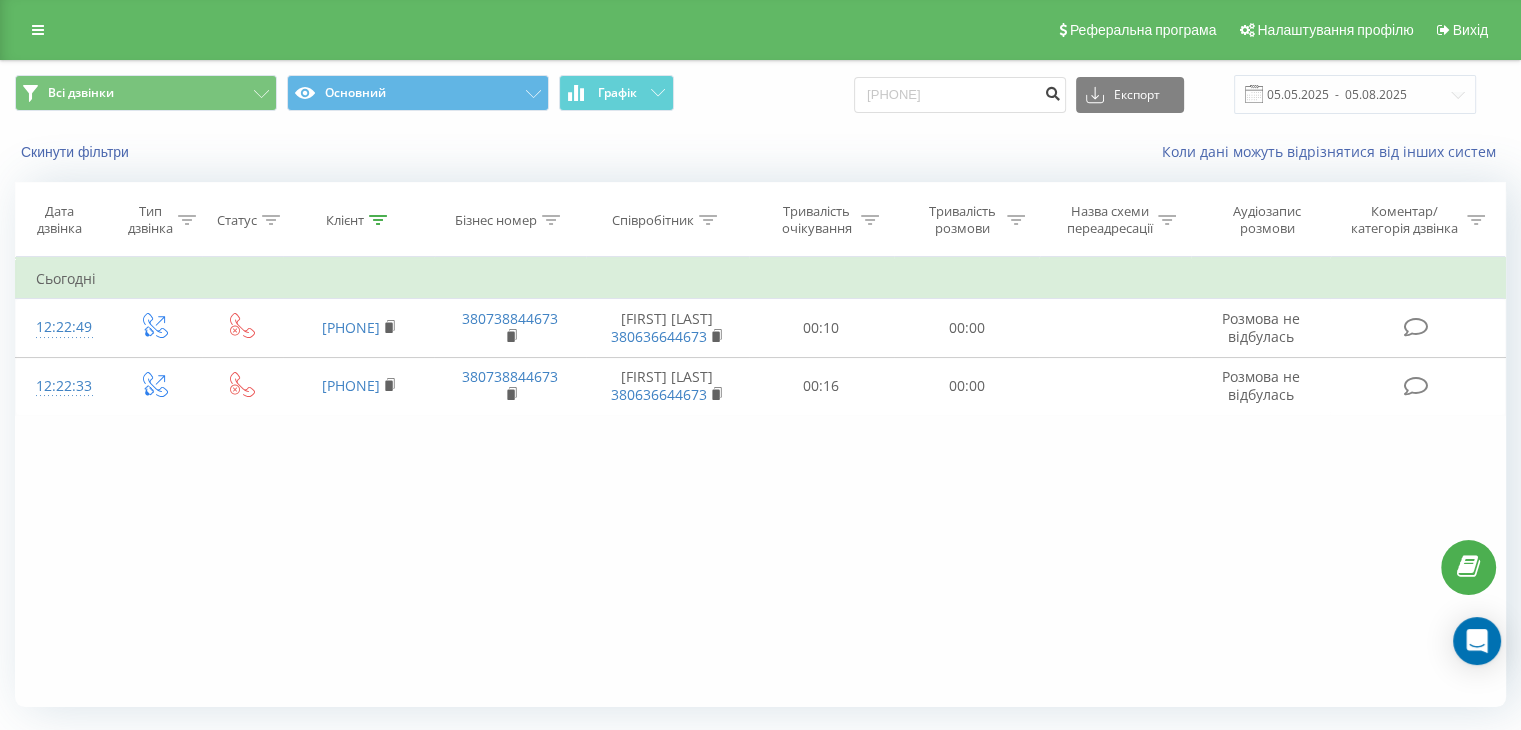 click at bounding box center (1052, 91) 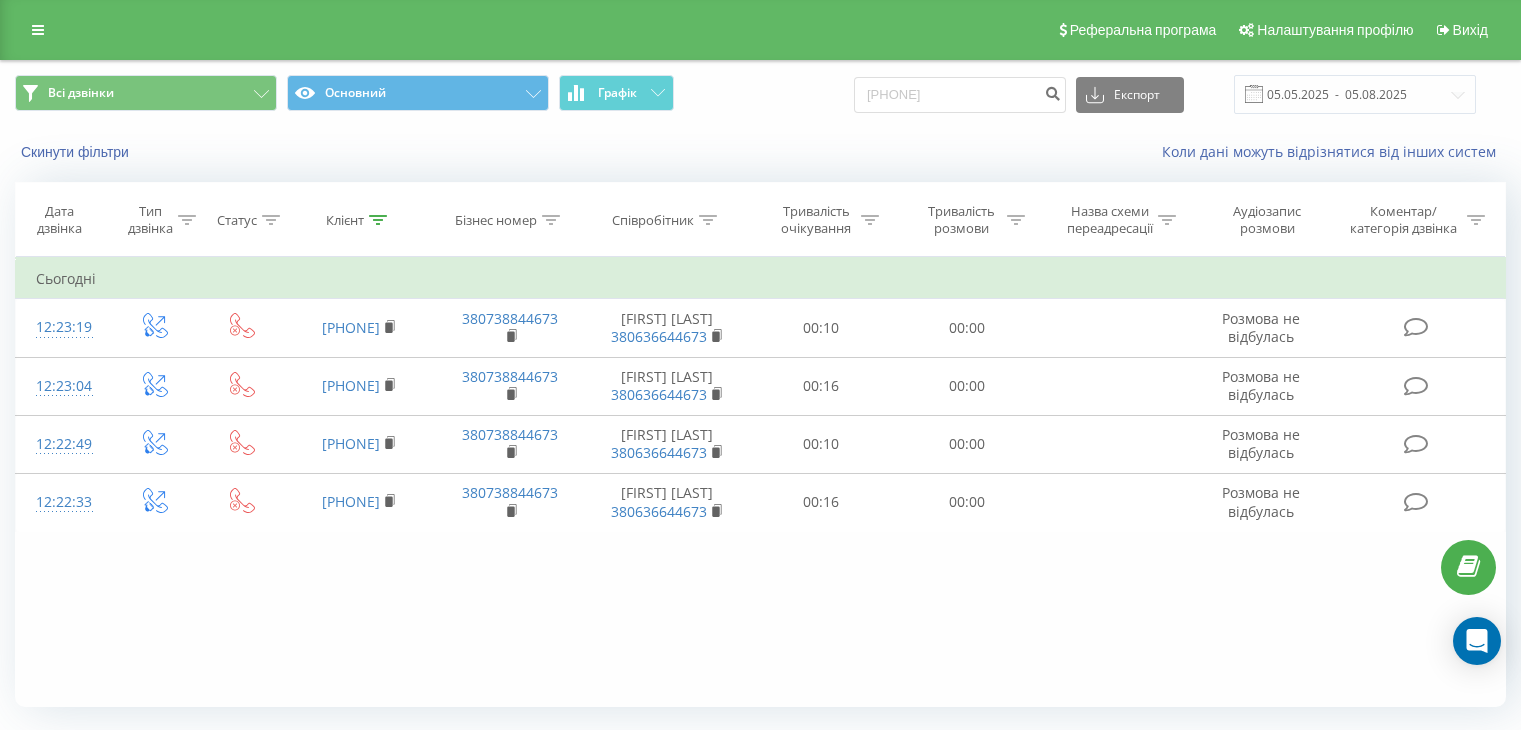 scroll, scrollTop: 0, scrollLeft: 0, axis: both 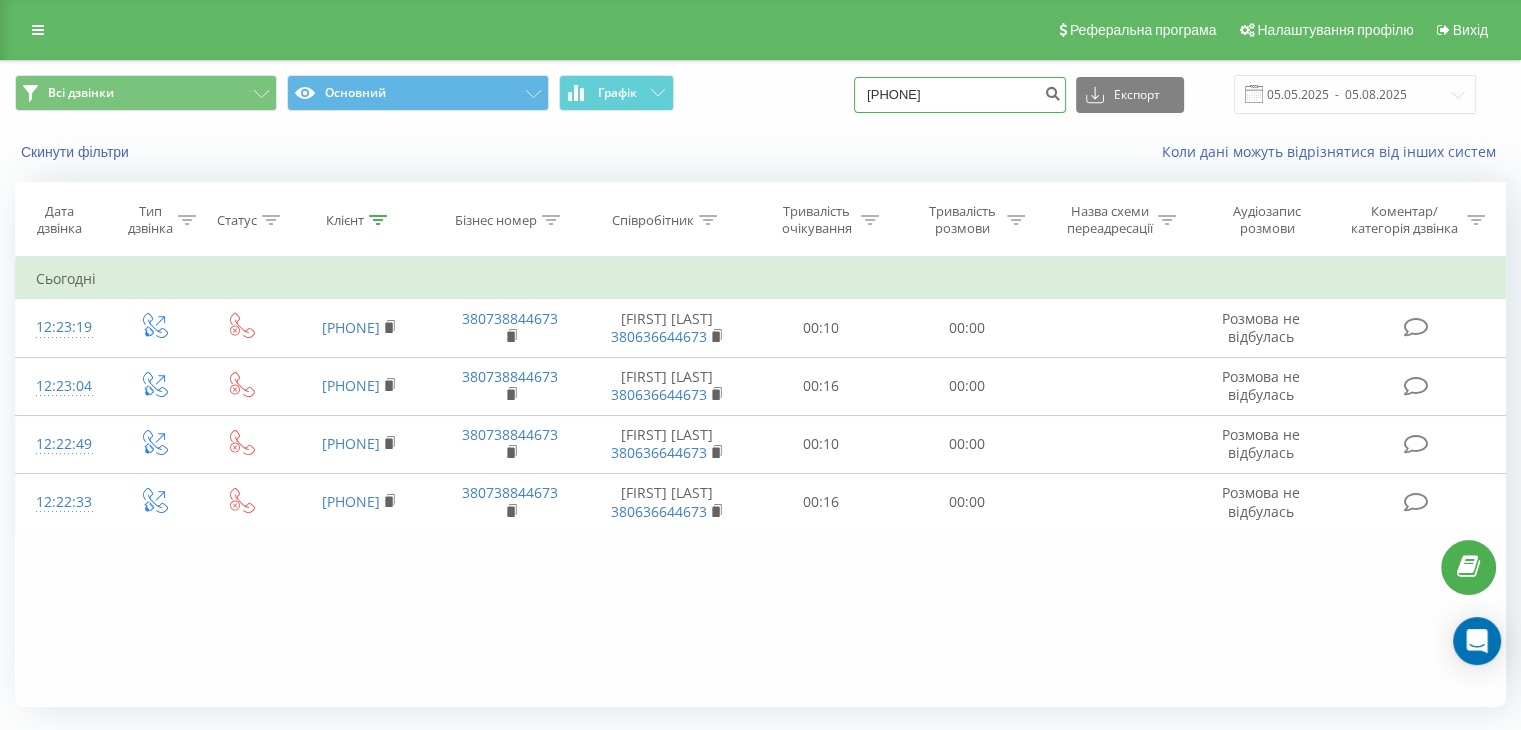 click on "[PHONE]" at bounding box center (960, 95) 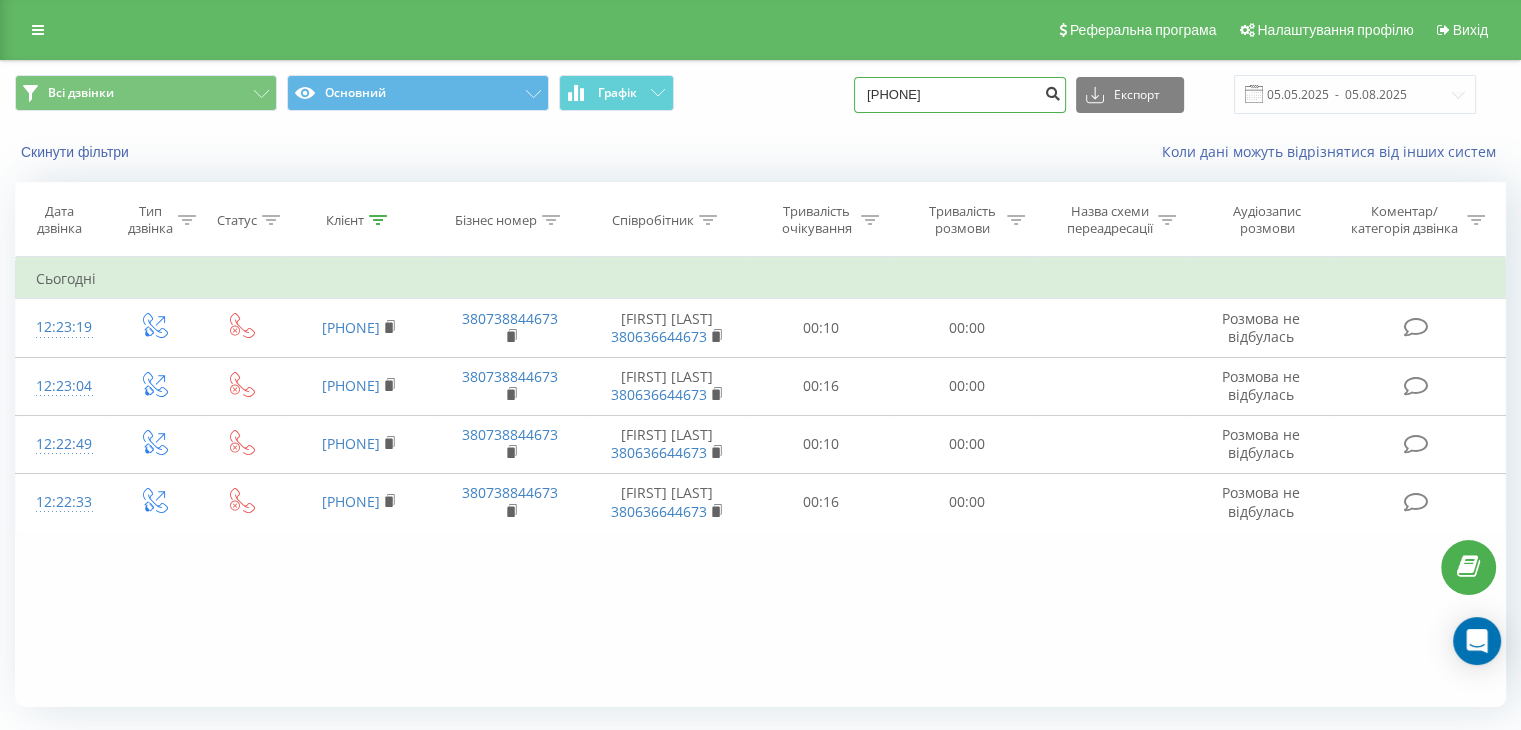type on "0501563563" 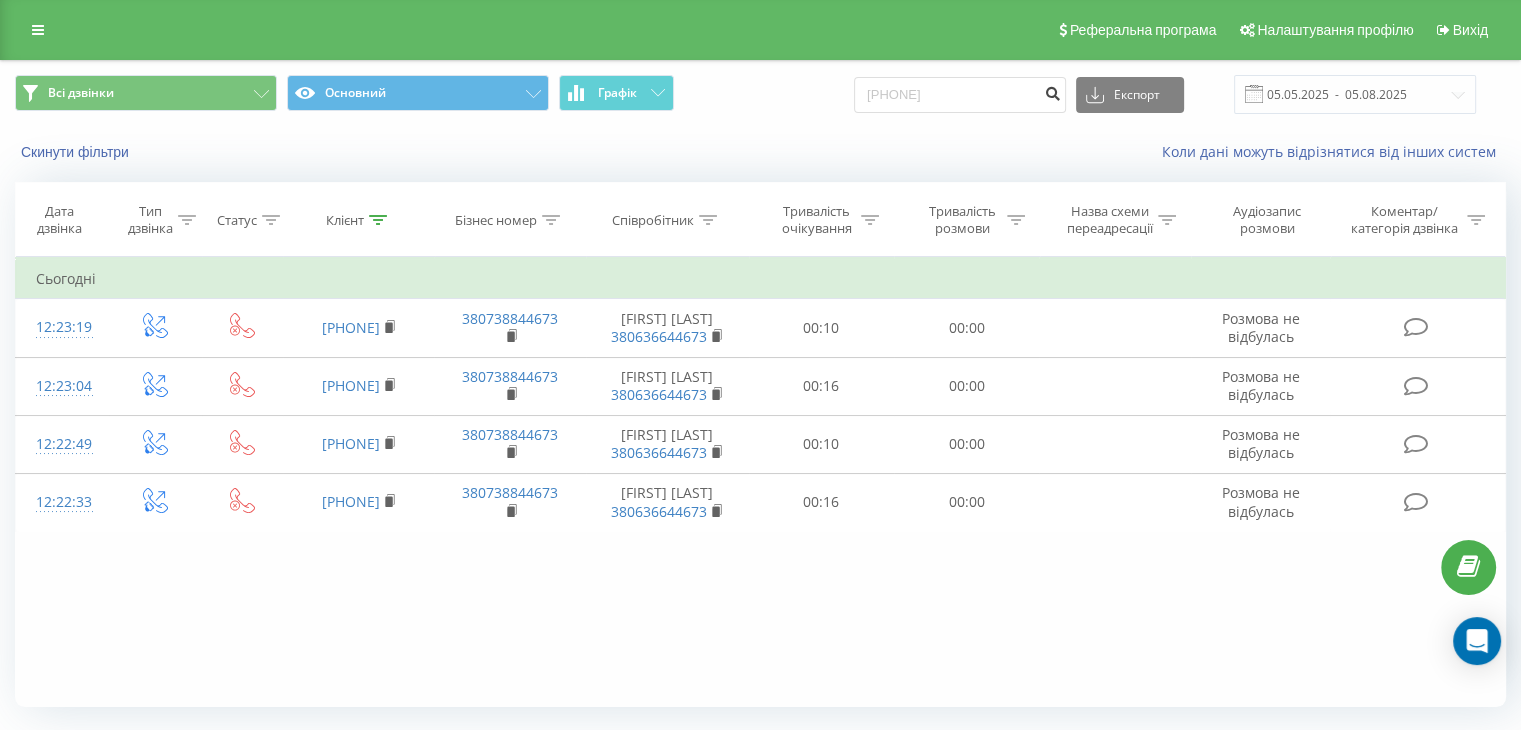 click at bounding box center [1052, 91] 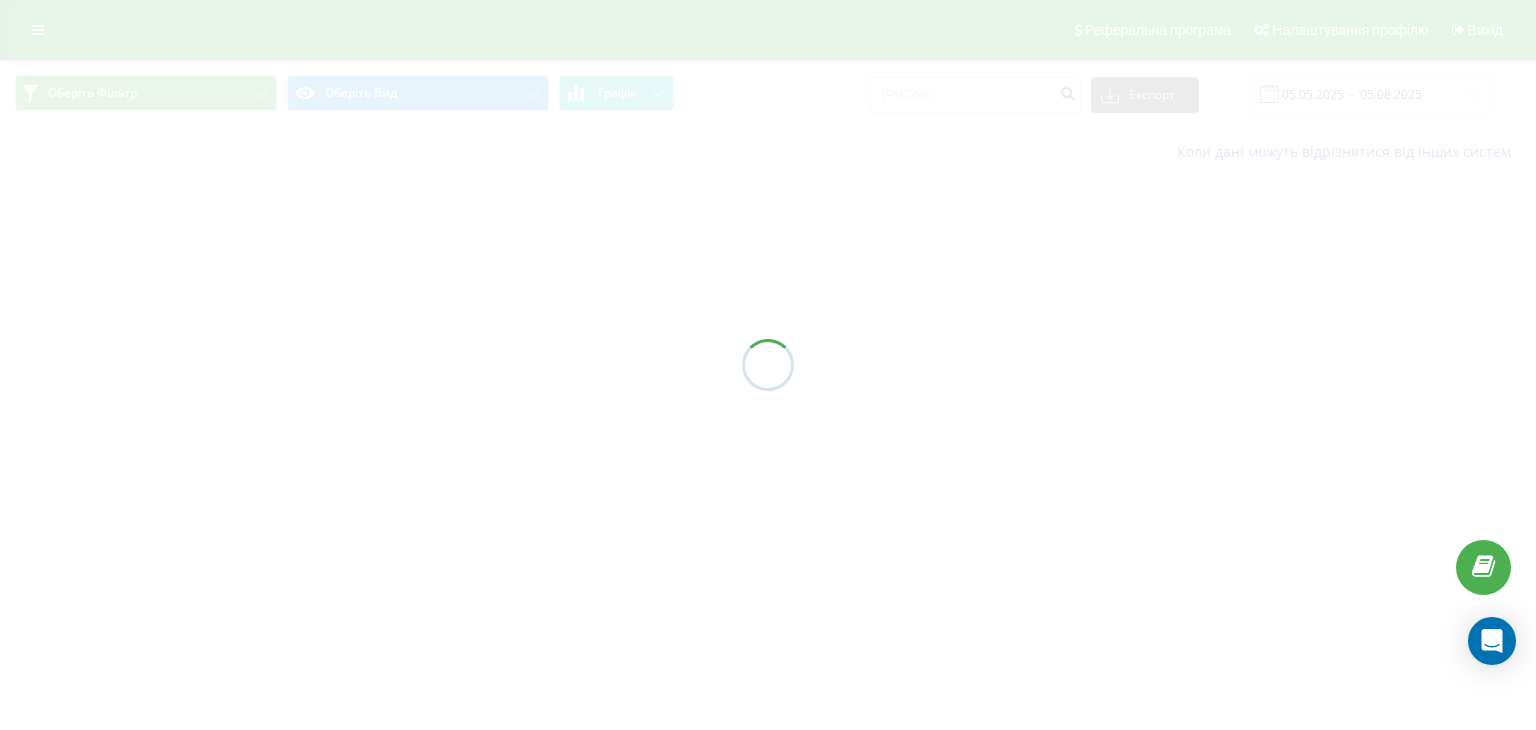 scroll, scrollTop: 0, scrollLeft: 0, axis: both 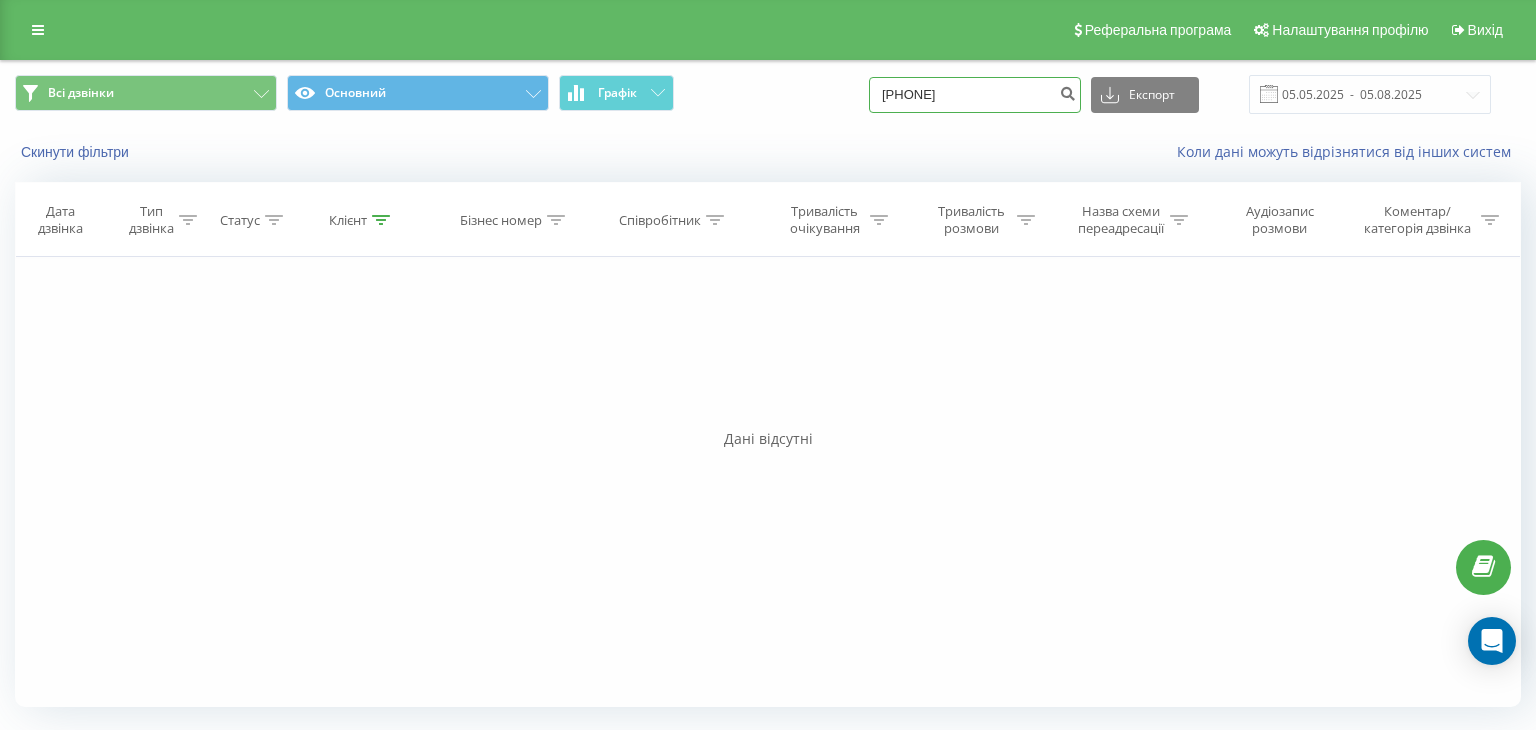 click on "[PHONE]" at bounding box center (975, 95) 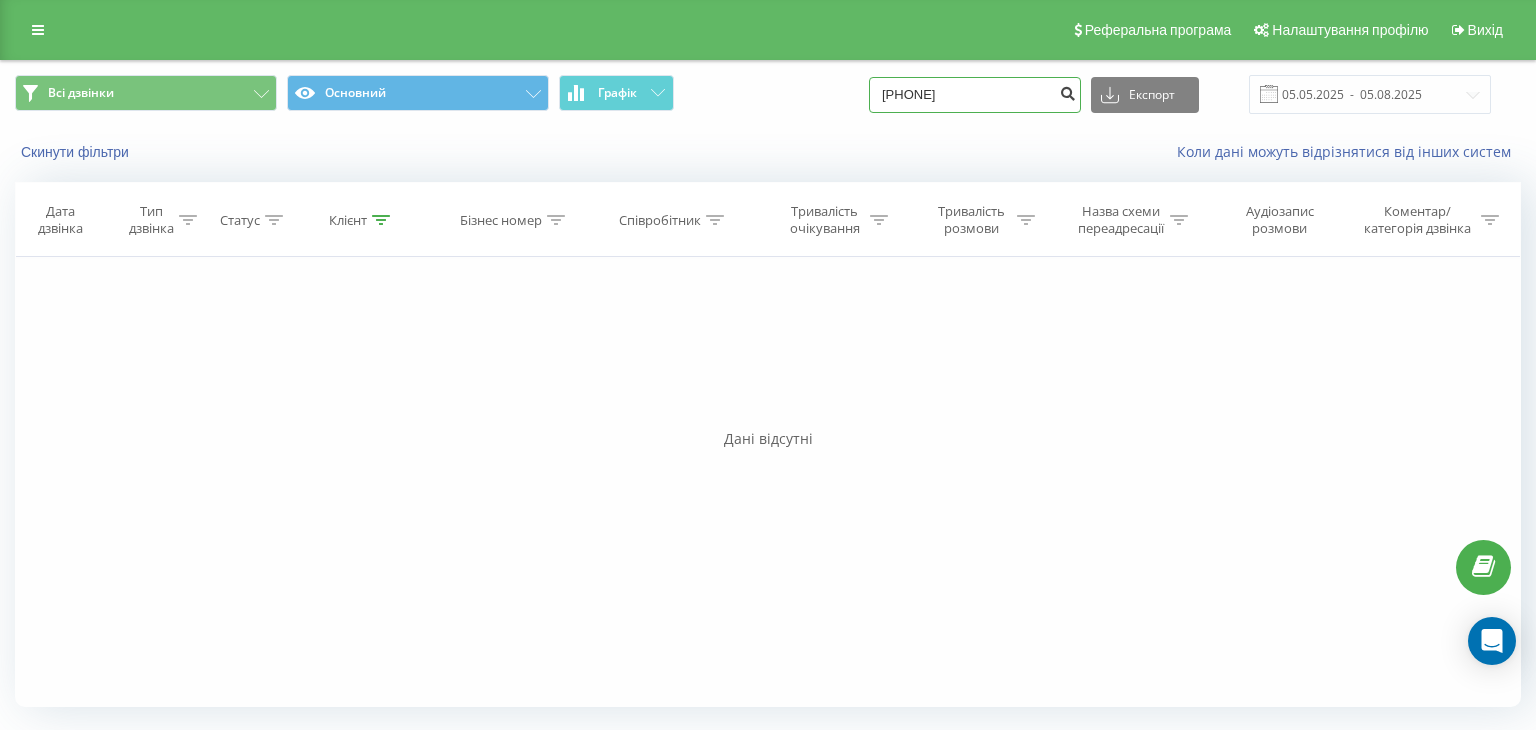 type on "063 326 29 00" 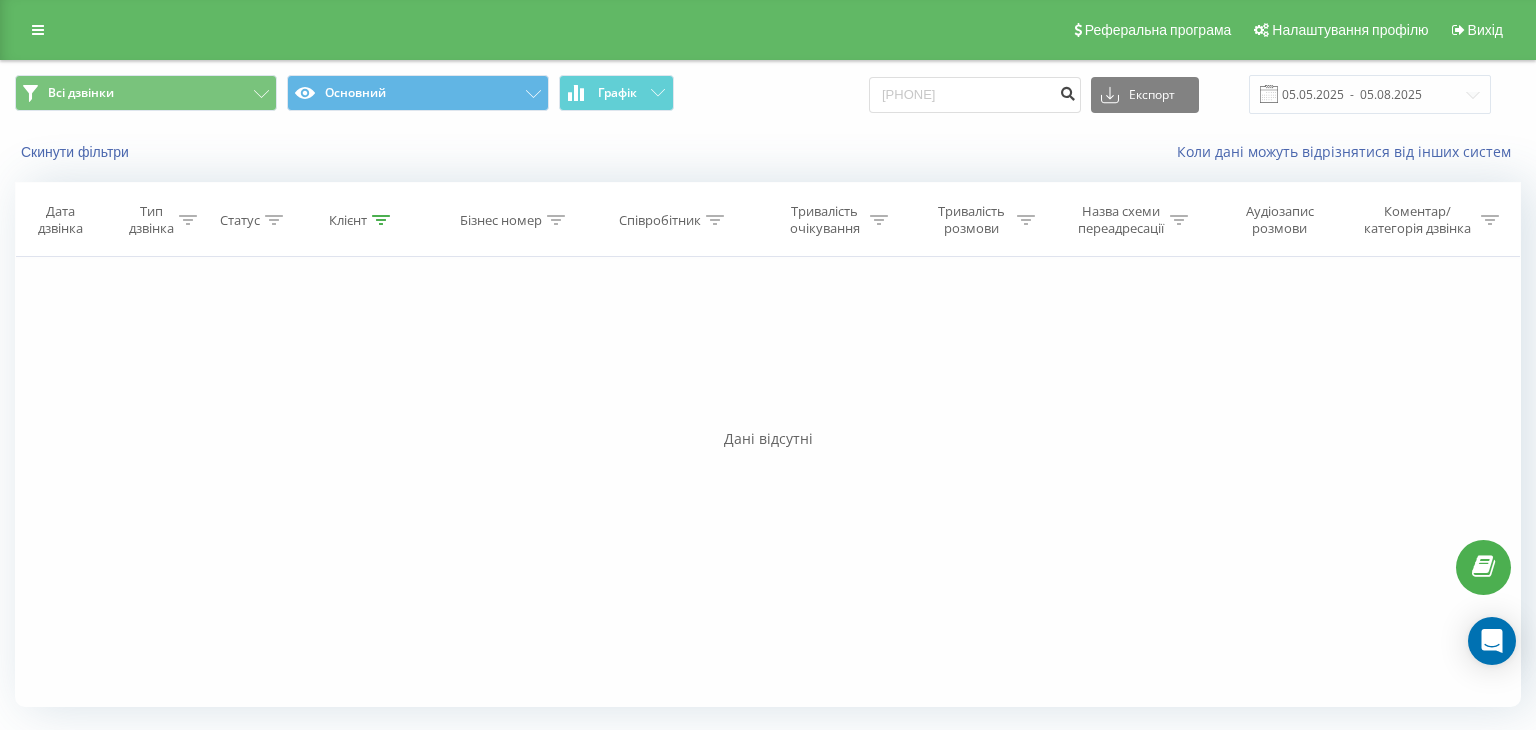 click at bounding box center (1067, 91) 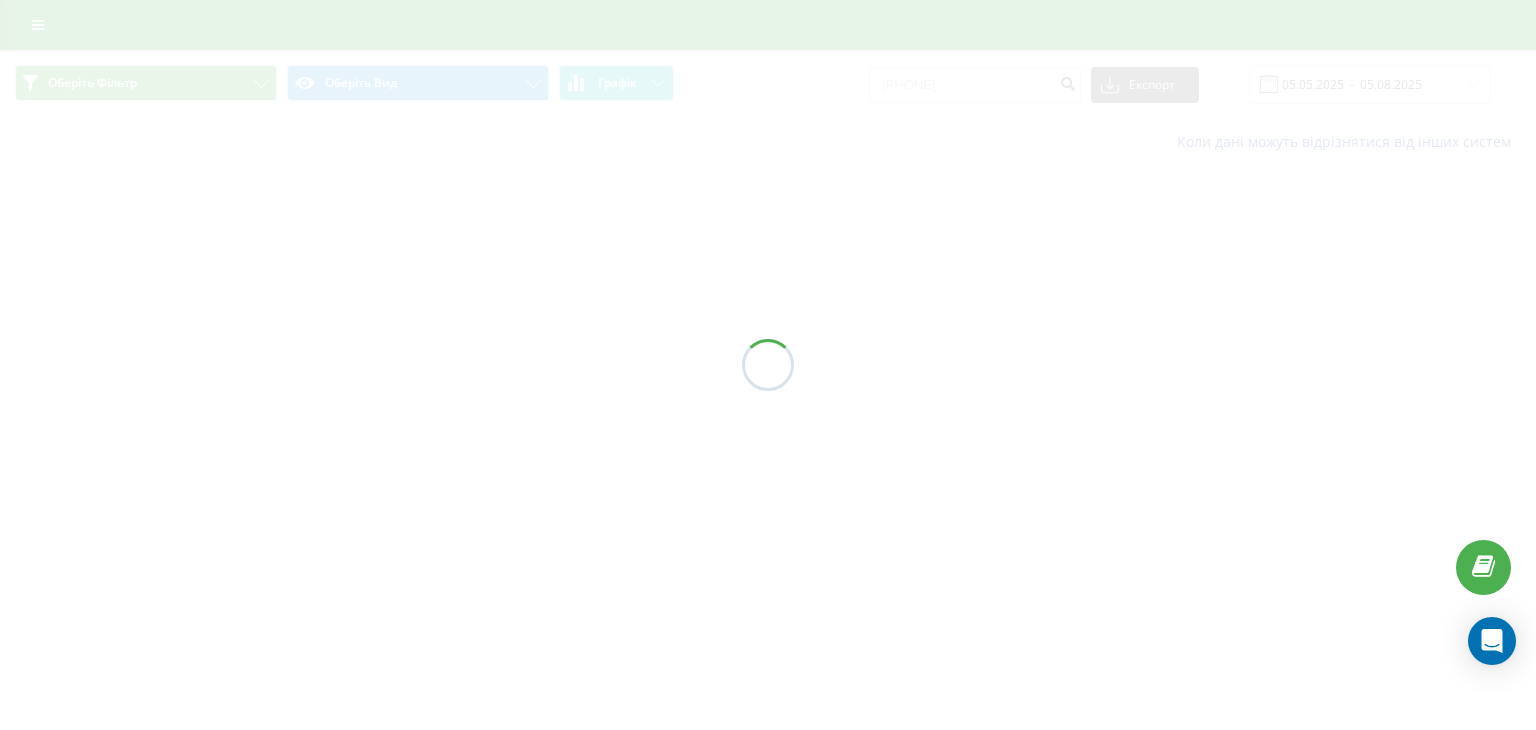 scroll, scrollTop: 0, scrollLeft: 0, axis: both 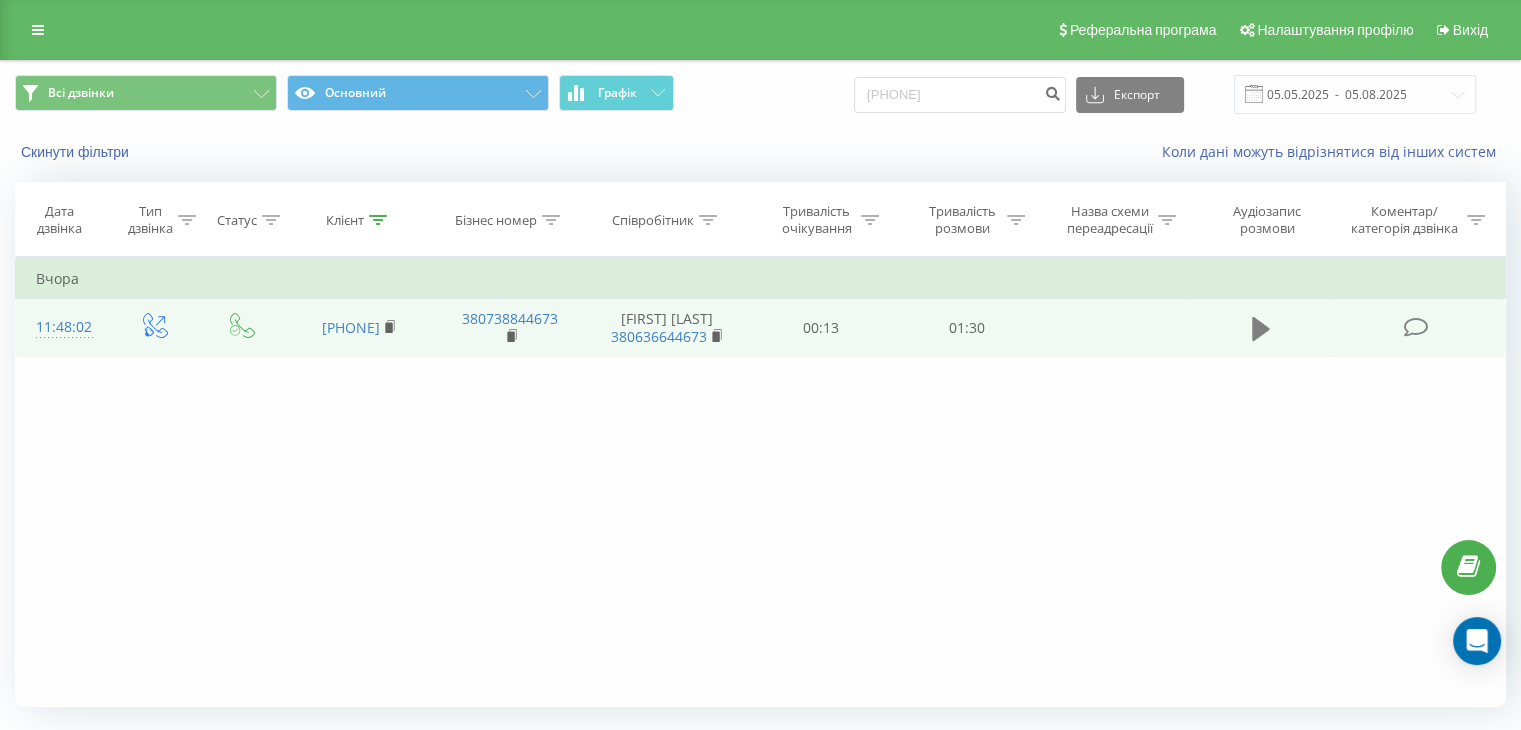 click 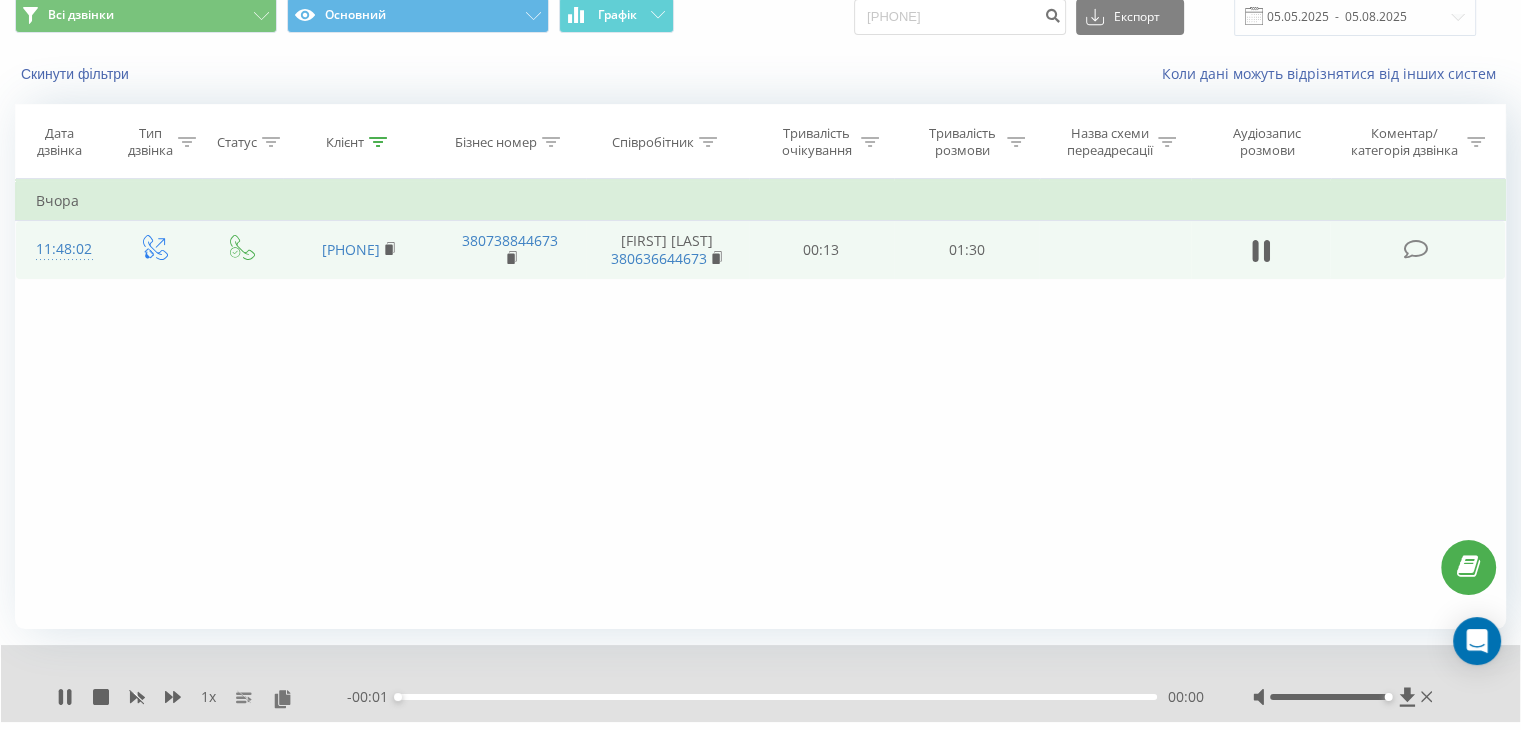 scroll, scrollTop: 128, scrollLeft: 0, axis: vertical 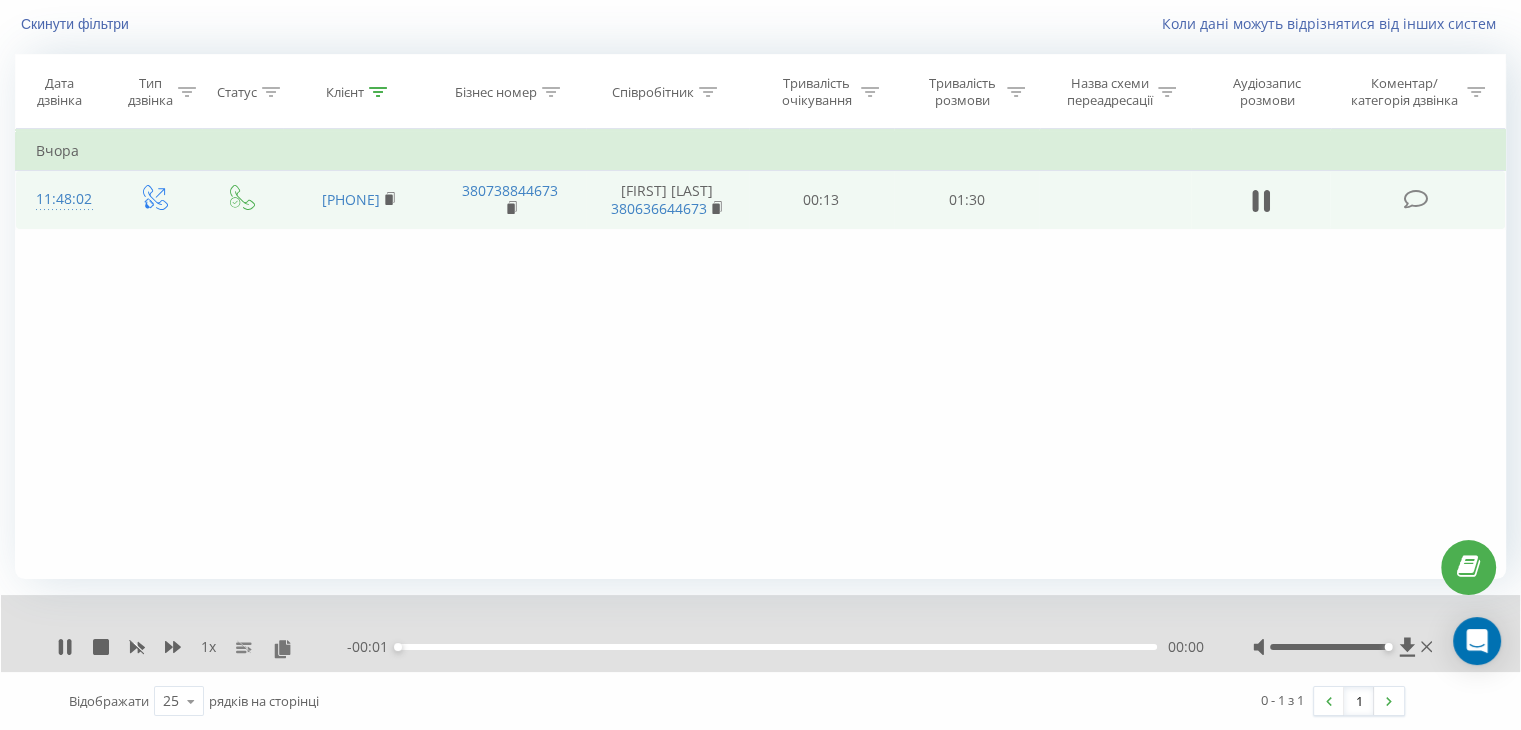 click on "00:00" at bounding box center (777, 647) 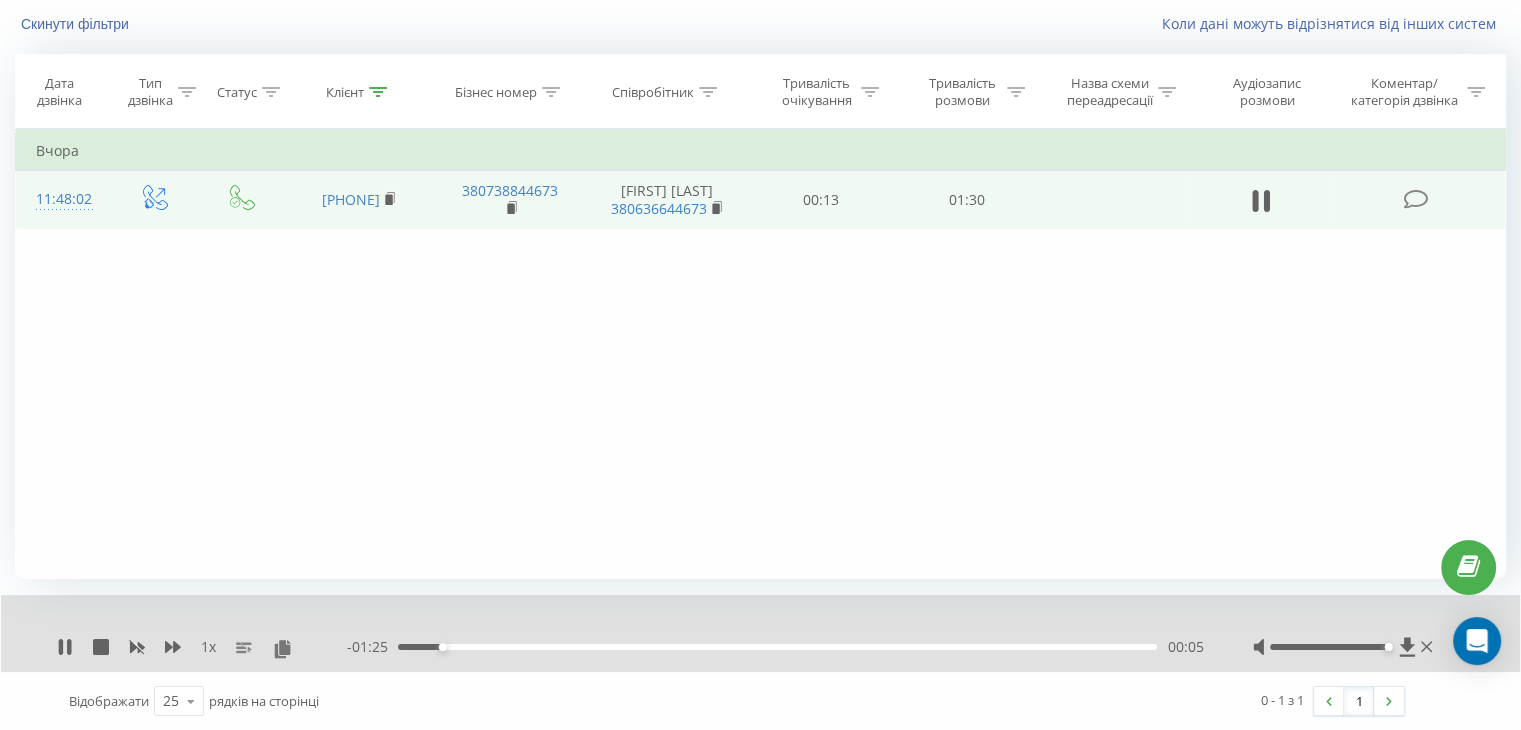 click on "- 01:25 00:05   00:05" at bounding box center [775, 647] 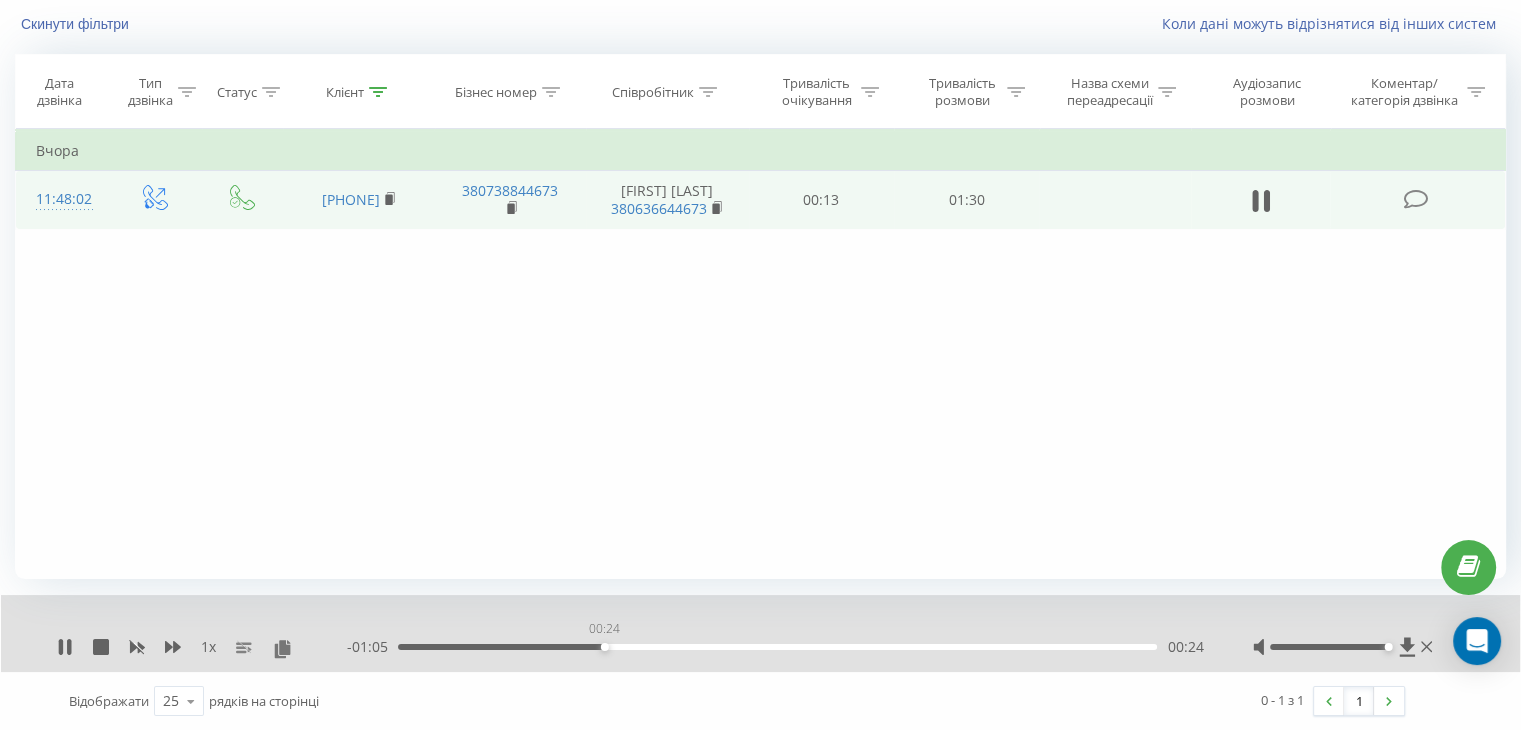 click on "00:24" at bounding box center (777, 647) 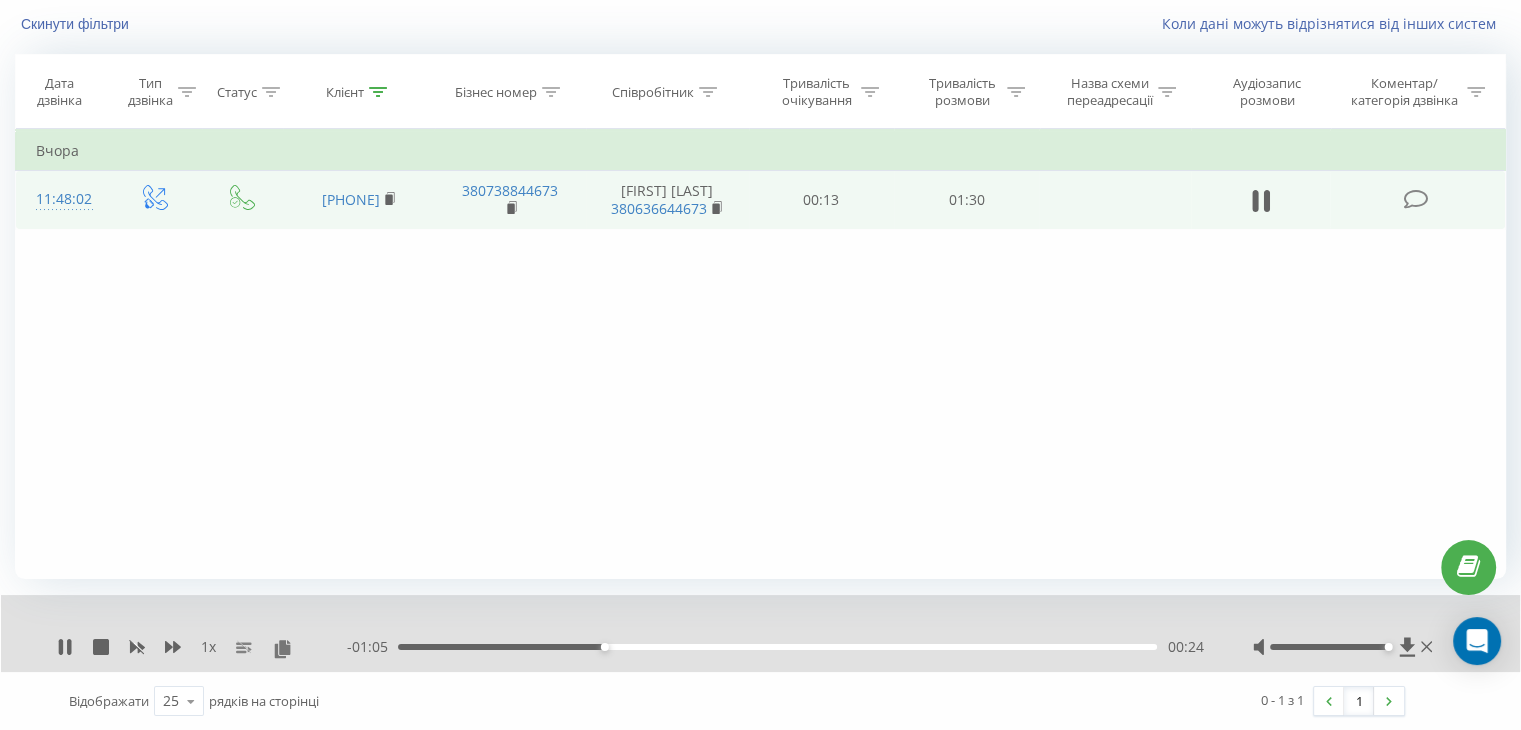 click on "00:24" at bounding box center [777, 647] 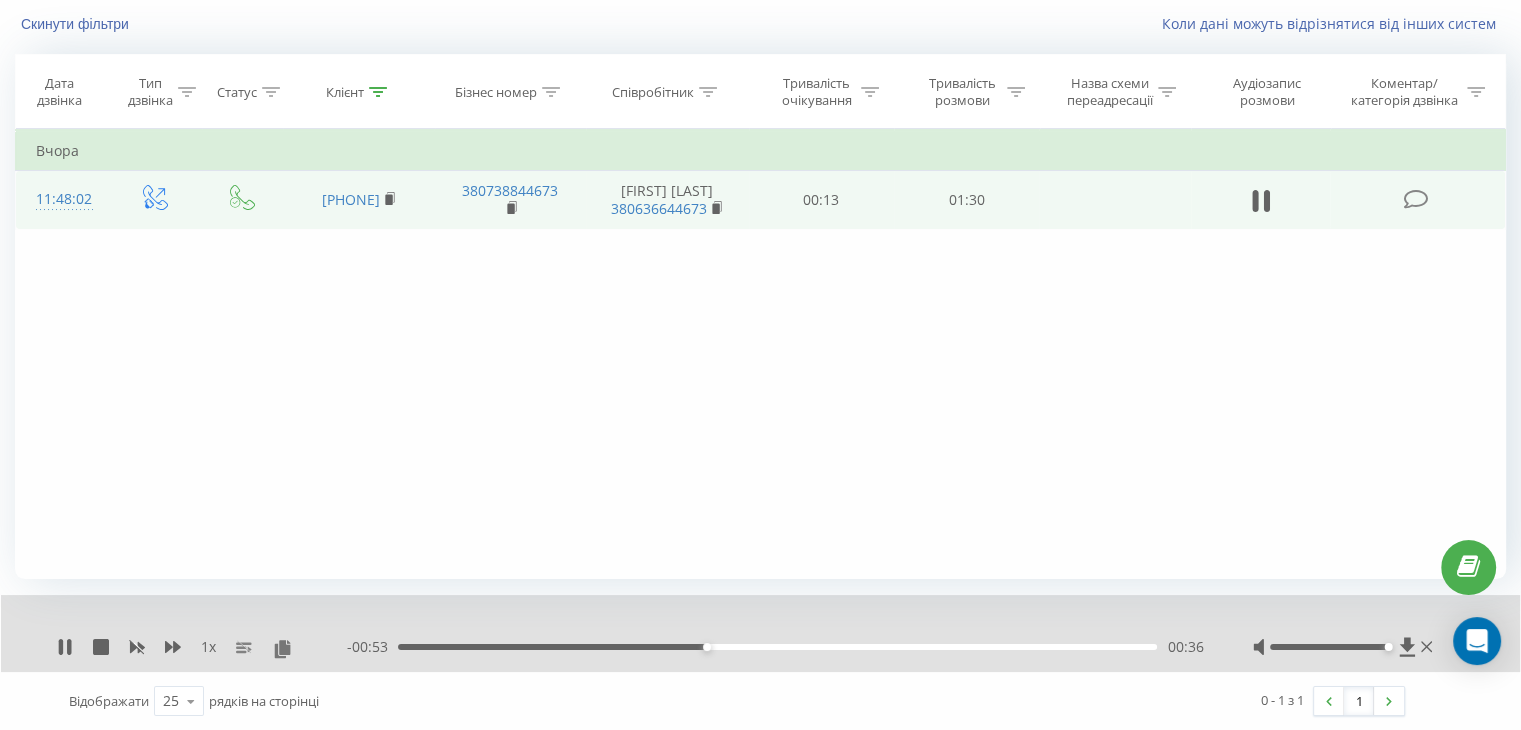click on "00:36" at bounding box center [777, 647] 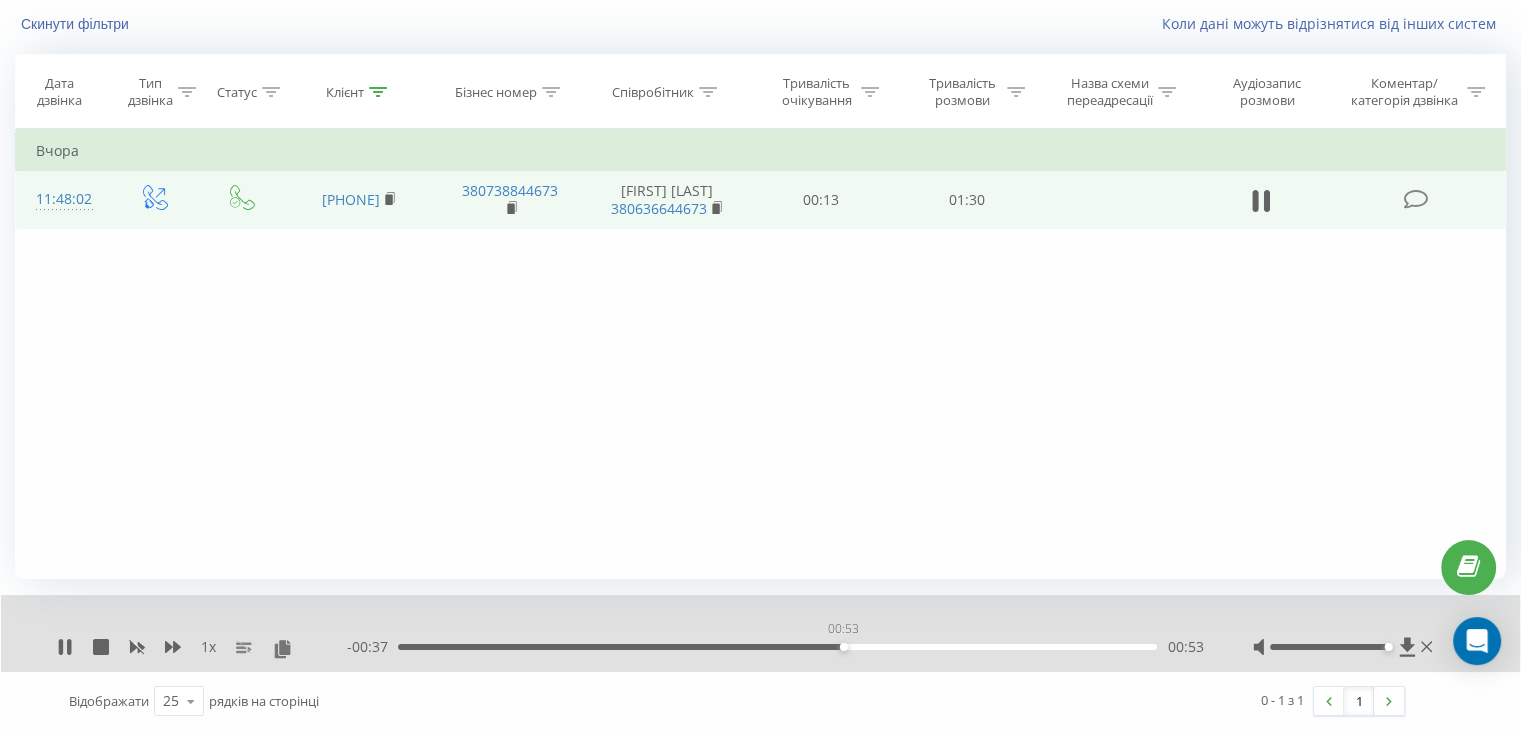 click on "00:53" at bounding box center [777, 647] 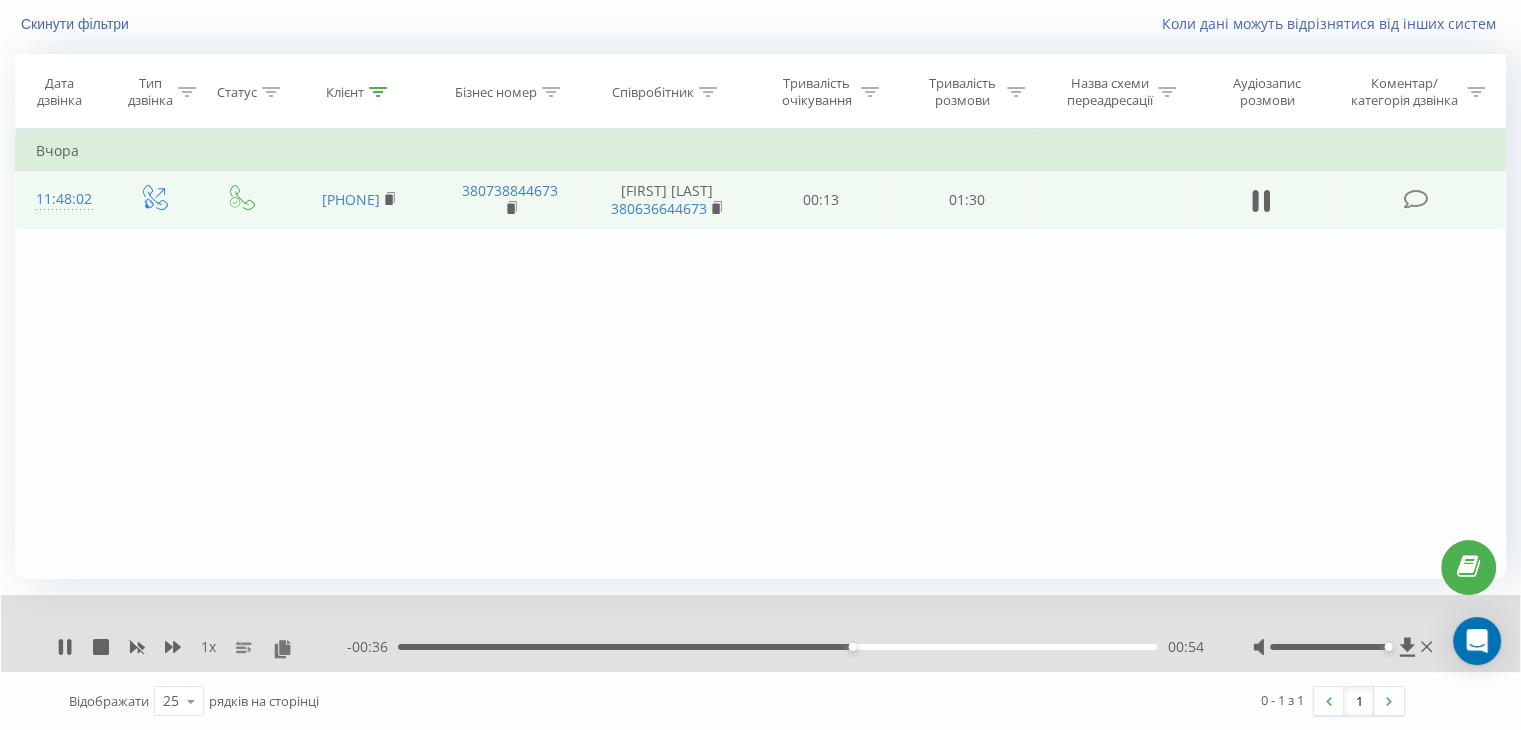click on "00:54" at bounding box center [777, 647] 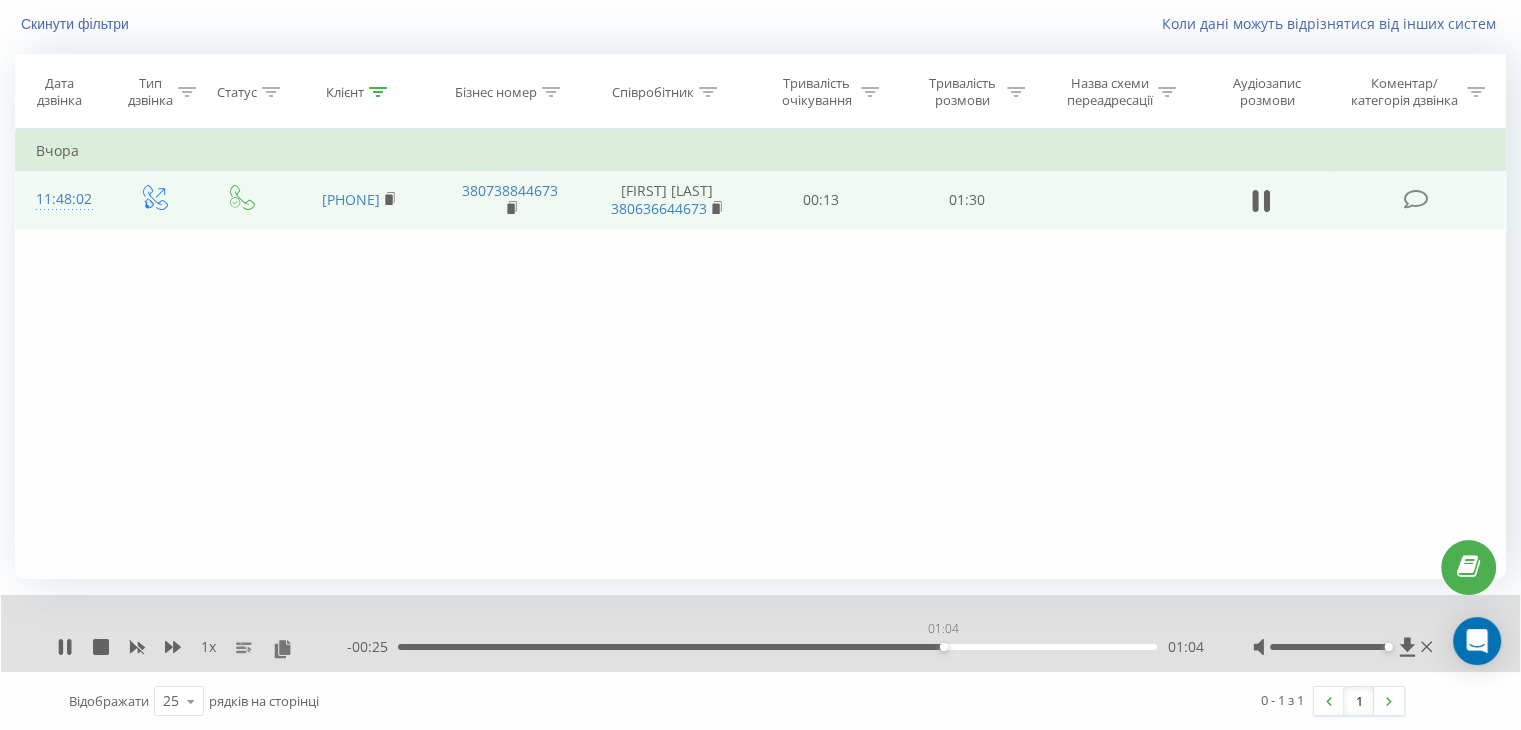 click on "01:04" at bounding box center (777, 647) 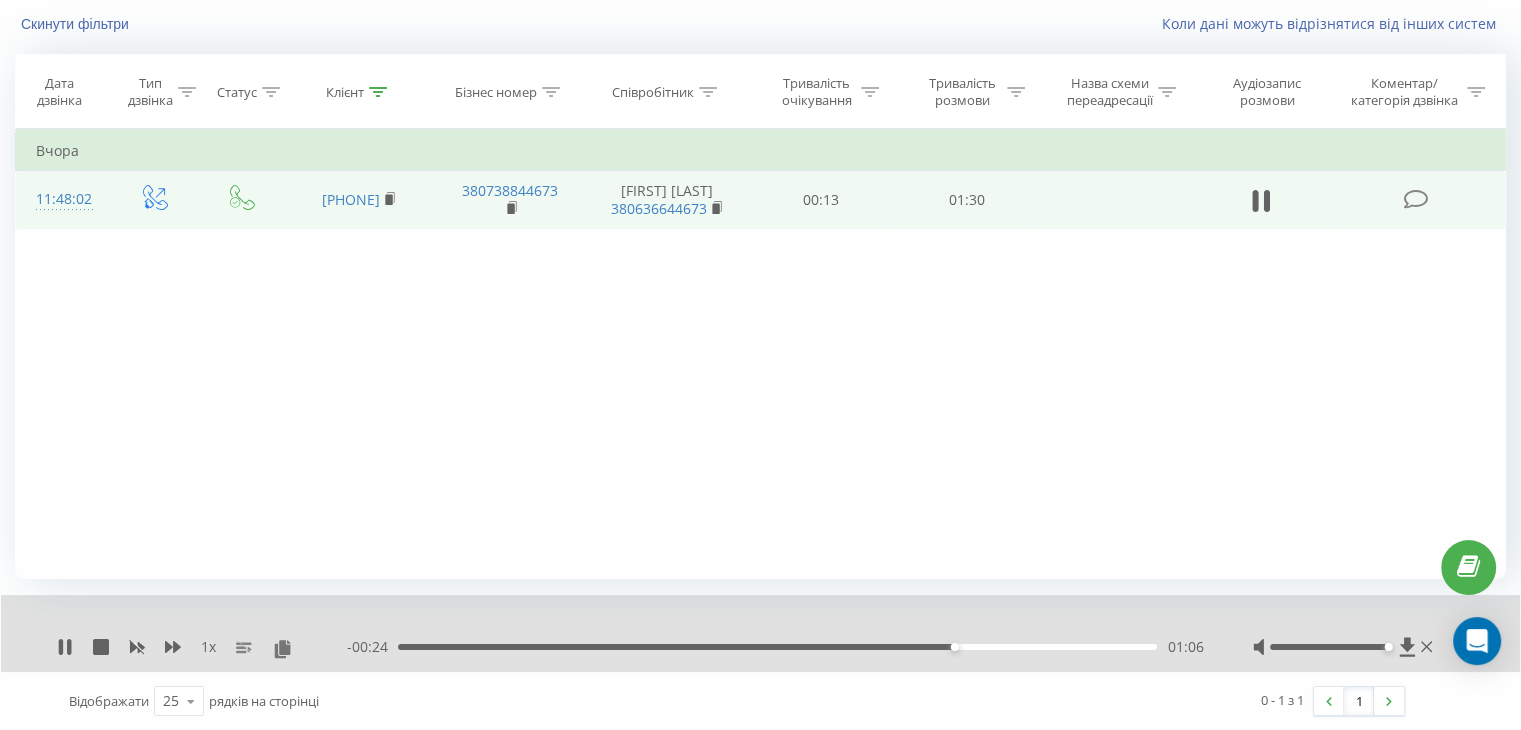 click on "01:06" at bounding box center [777, 647] 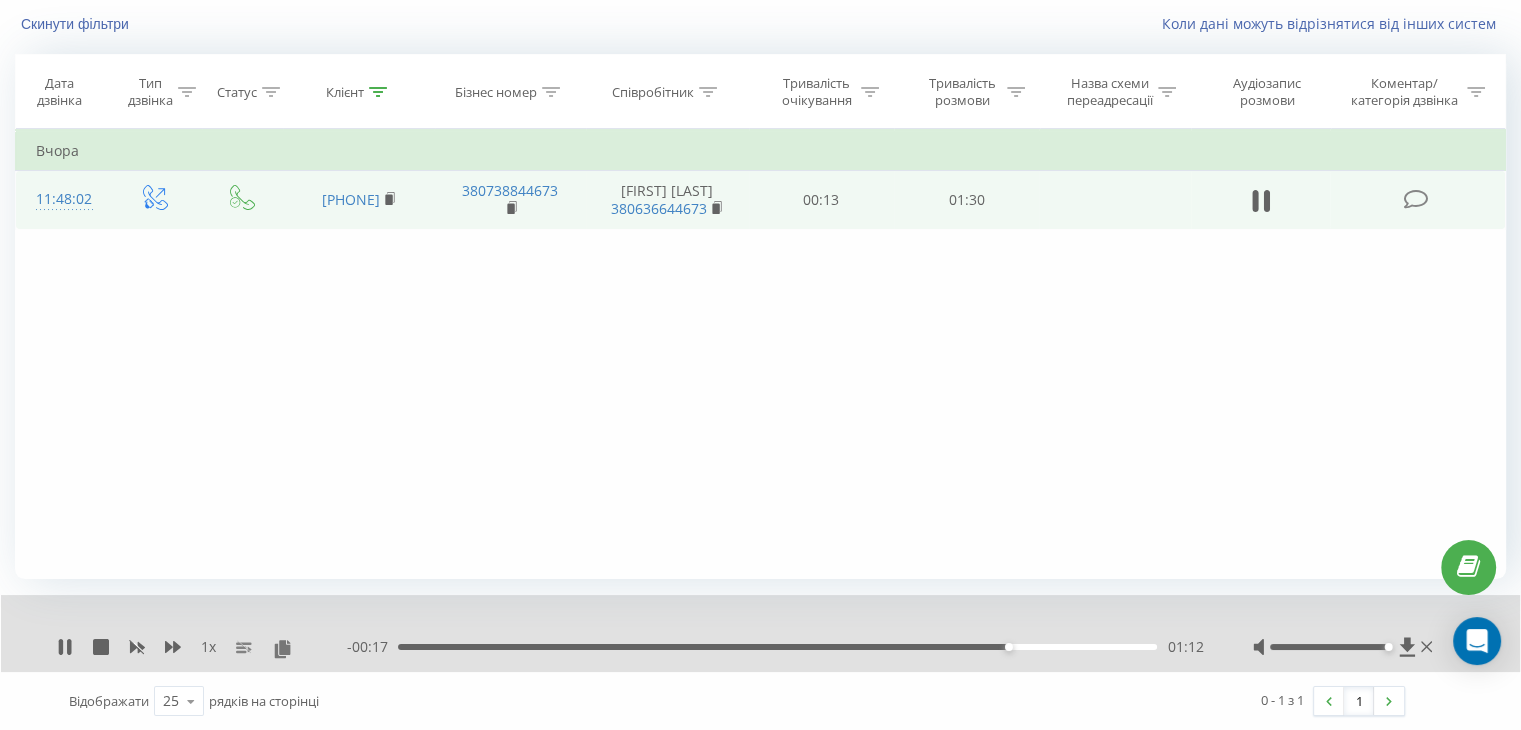 click on "01:12" at bounding box center (777, 647) 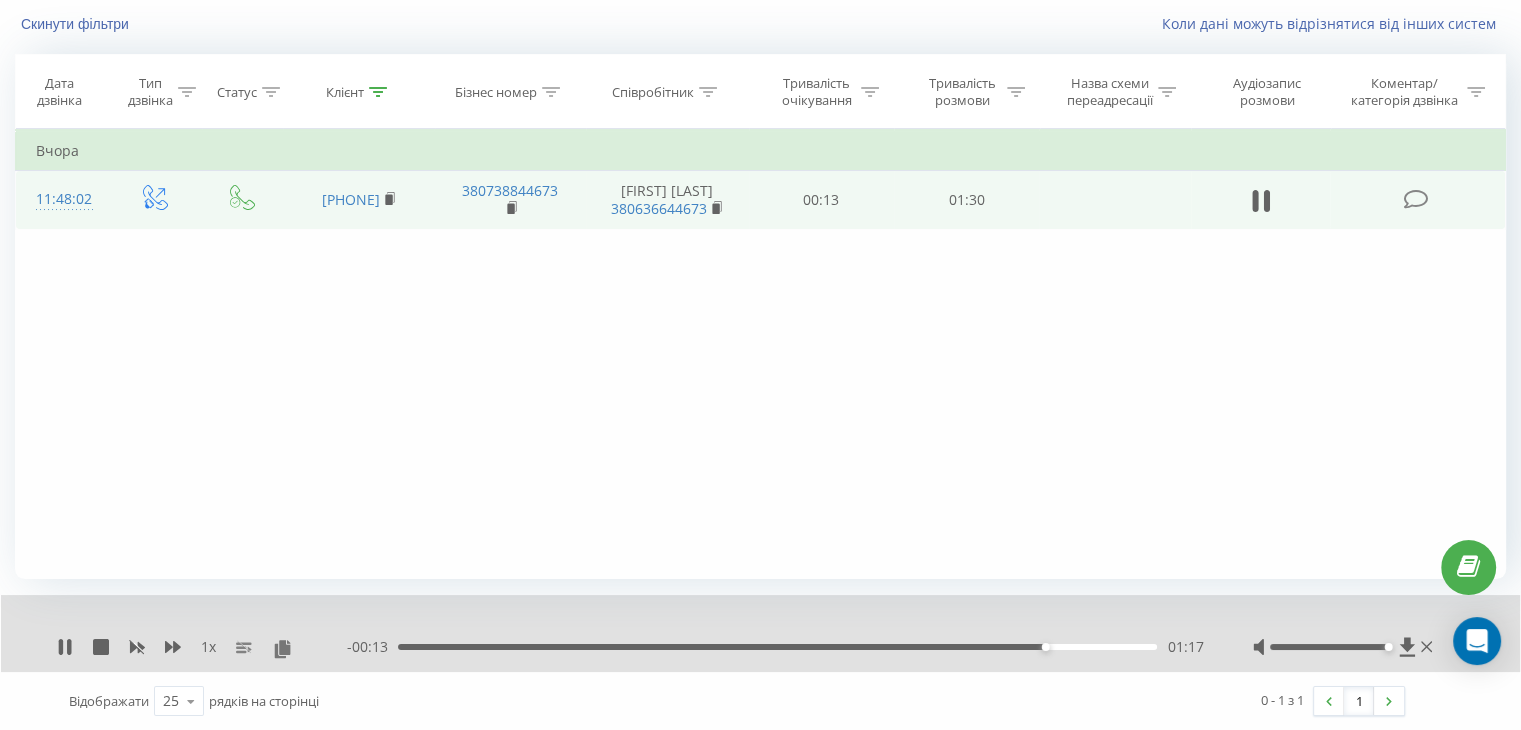 click on "1 x  - 00:13 01:17   01:17" at bounding box center (760, 633) 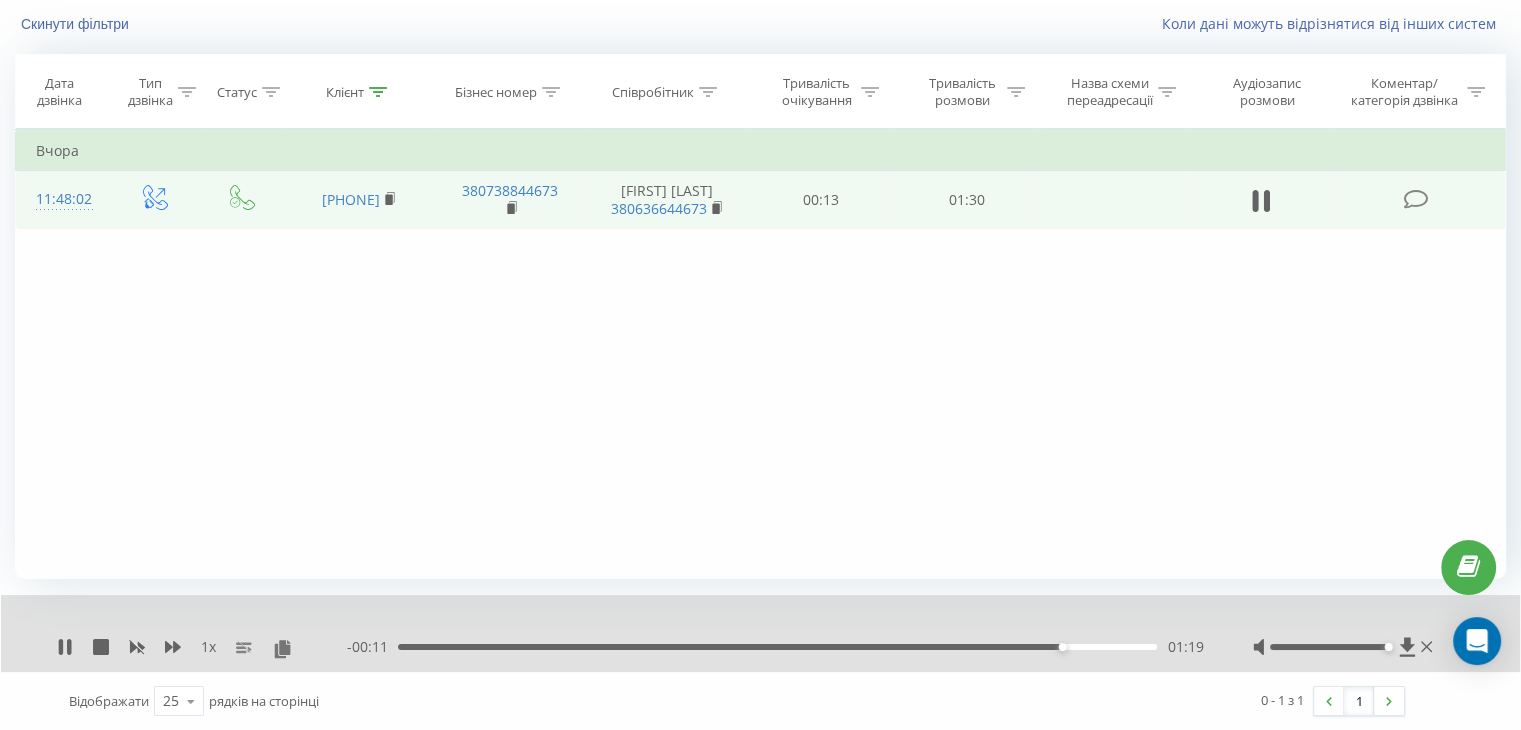 click on "1 x" at bounding box center [202, 647] 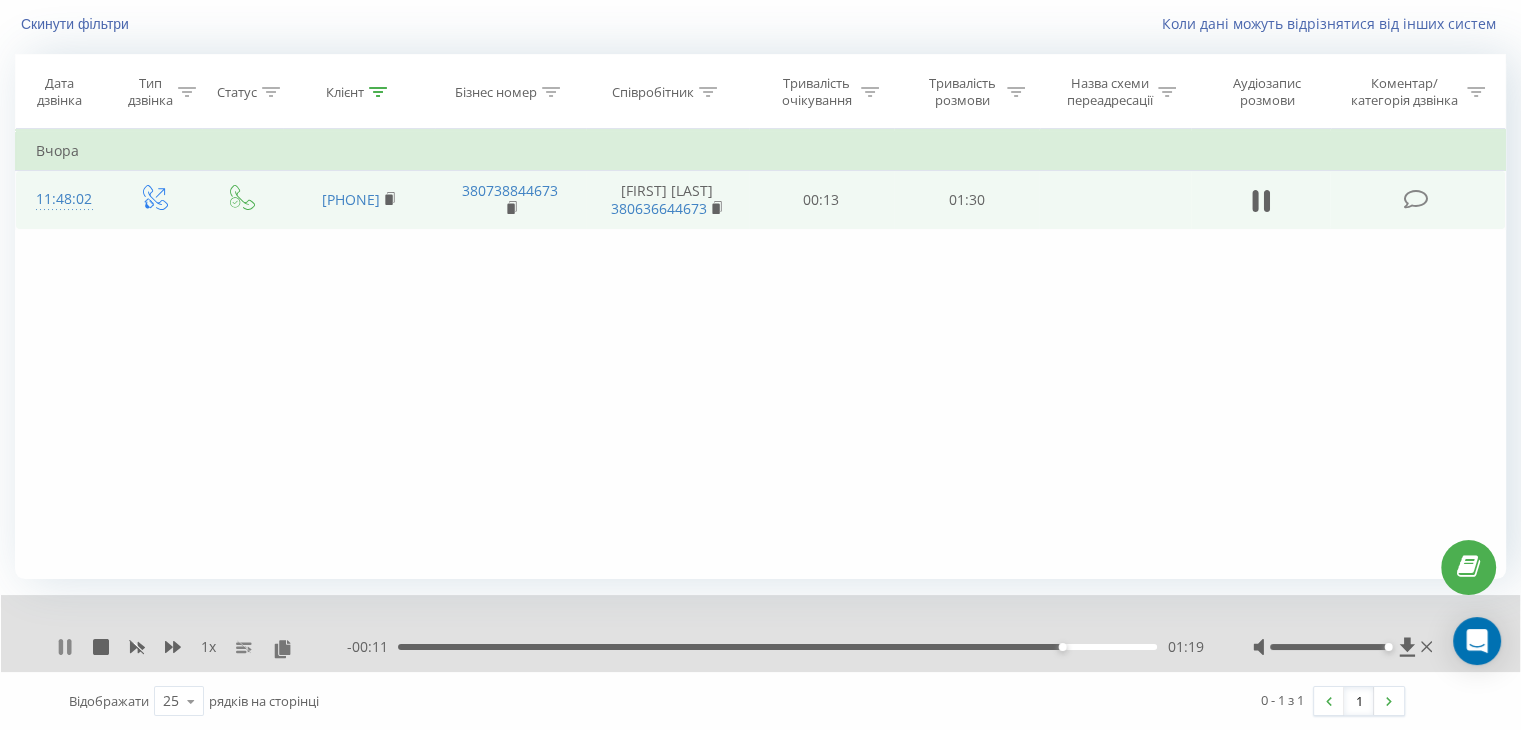 click 